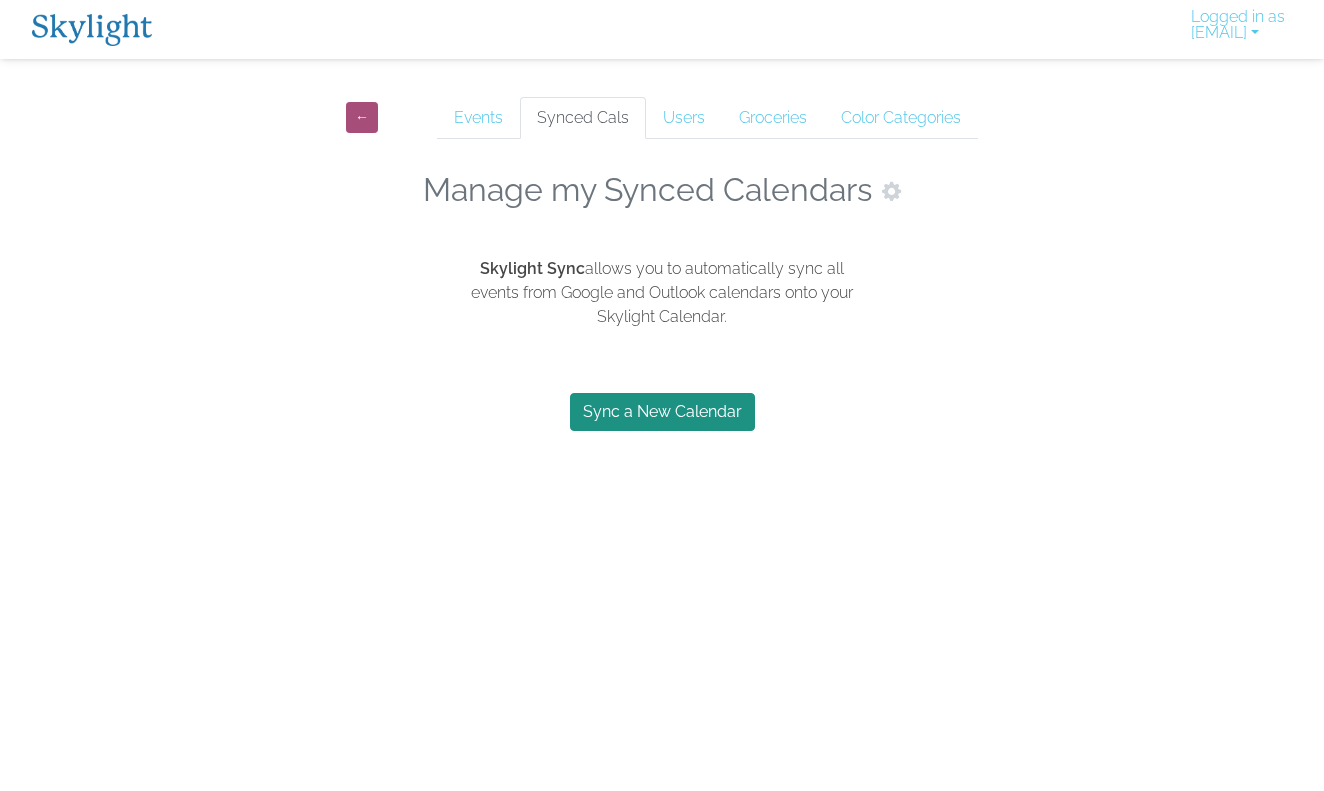 scroll, scrollTop: 0, scrollLeft: 0, axis: both 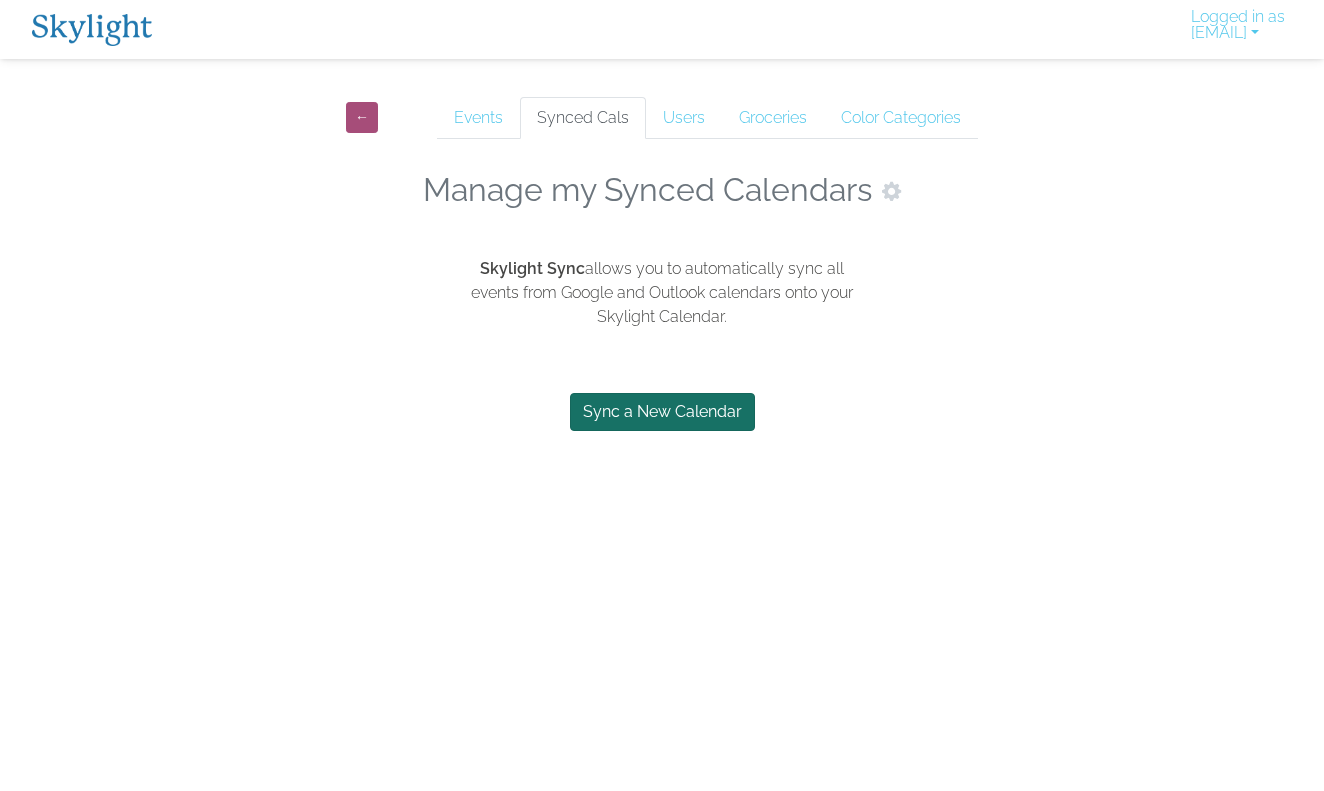 click on "Sync a New Calendar" at bounding box center [662, 412] 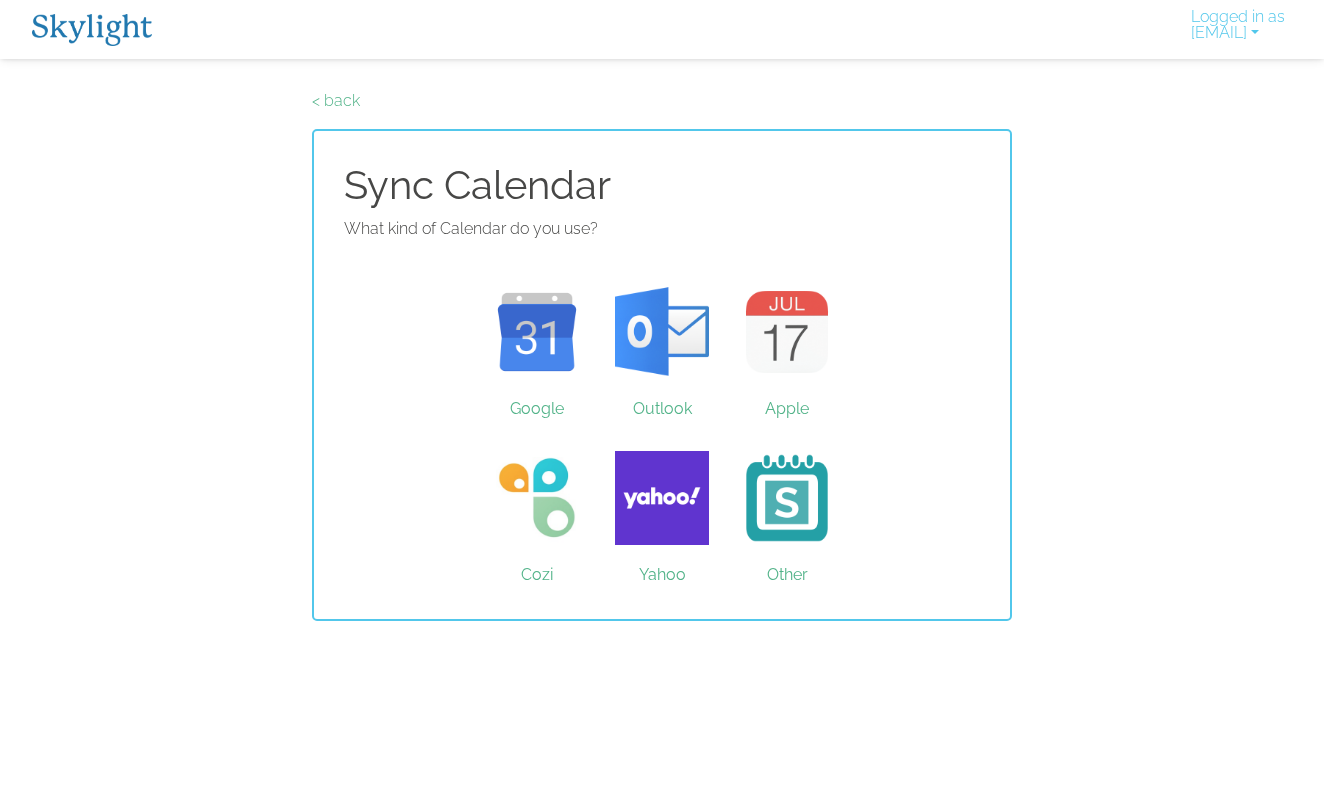 scroll, scrollTop: 0, scrollLeft: 0, axis: both 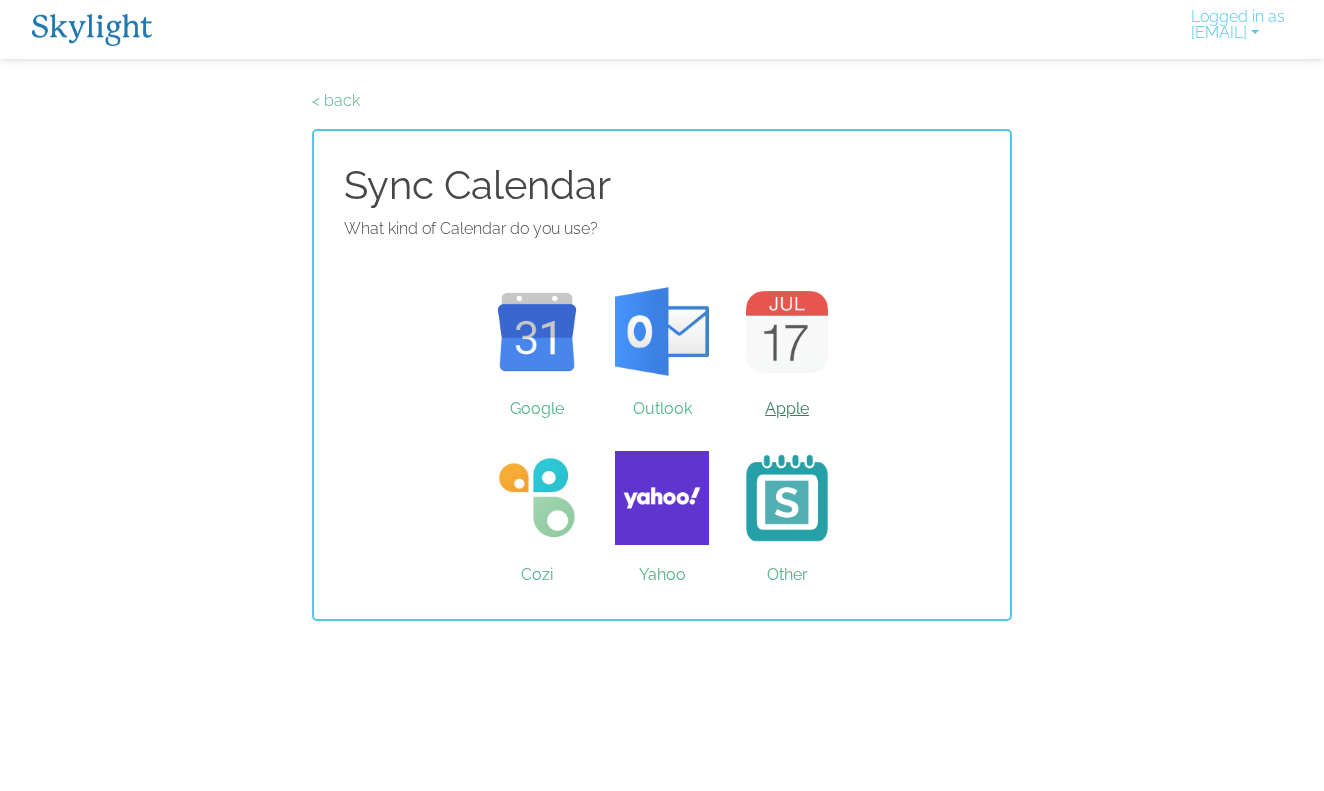 click on "Apple" at bounding box center [787, 332] 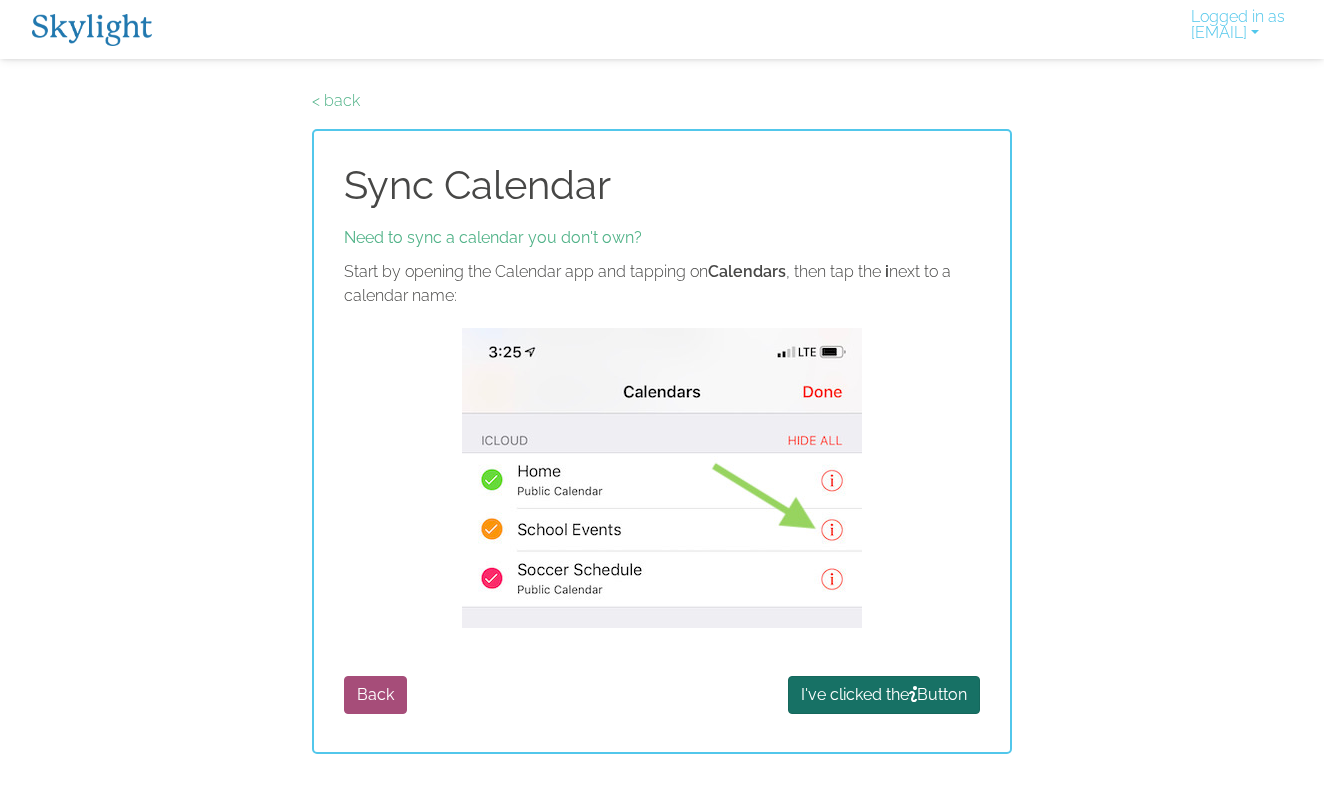 click on "I've clicked the   Button" at bounding box center (884, 695) 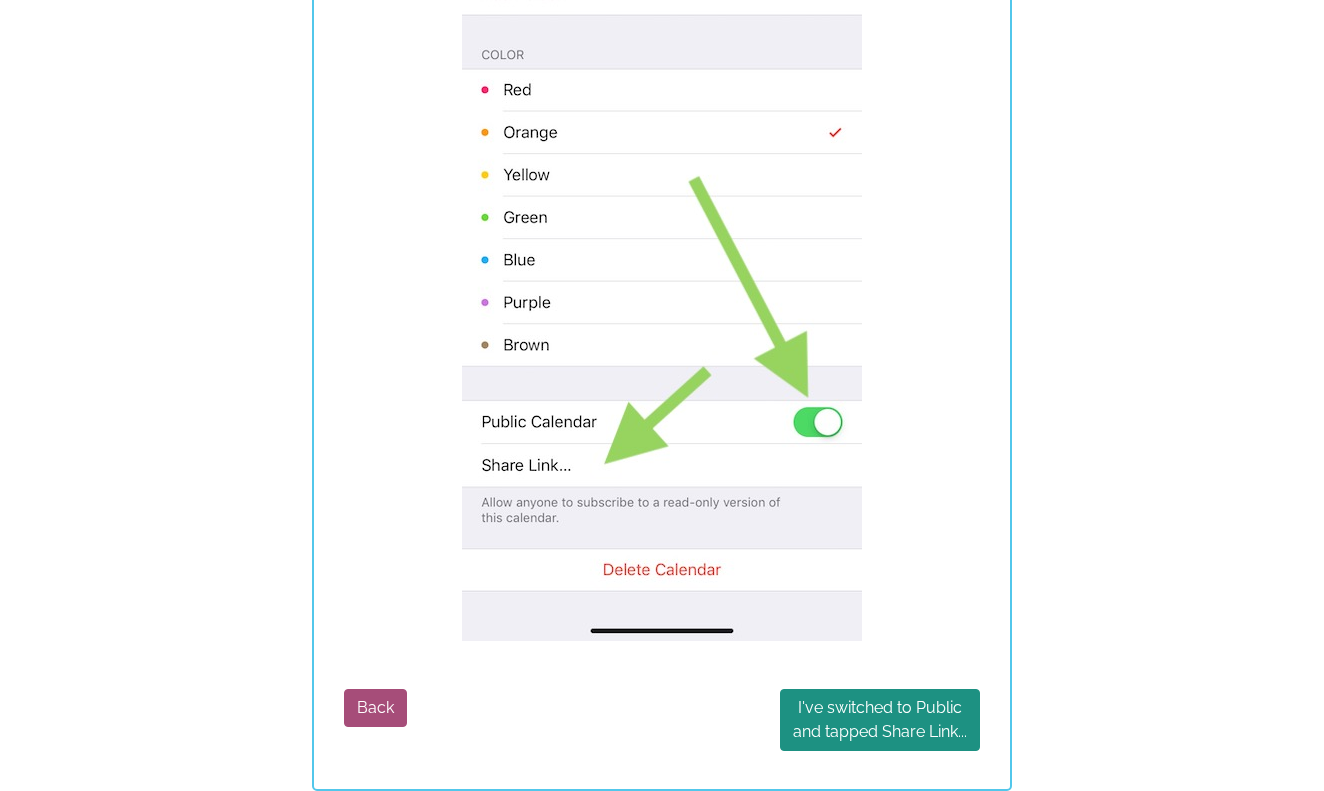scroll, scrollTop: 486, scrollLeft: 0, axis: vertical 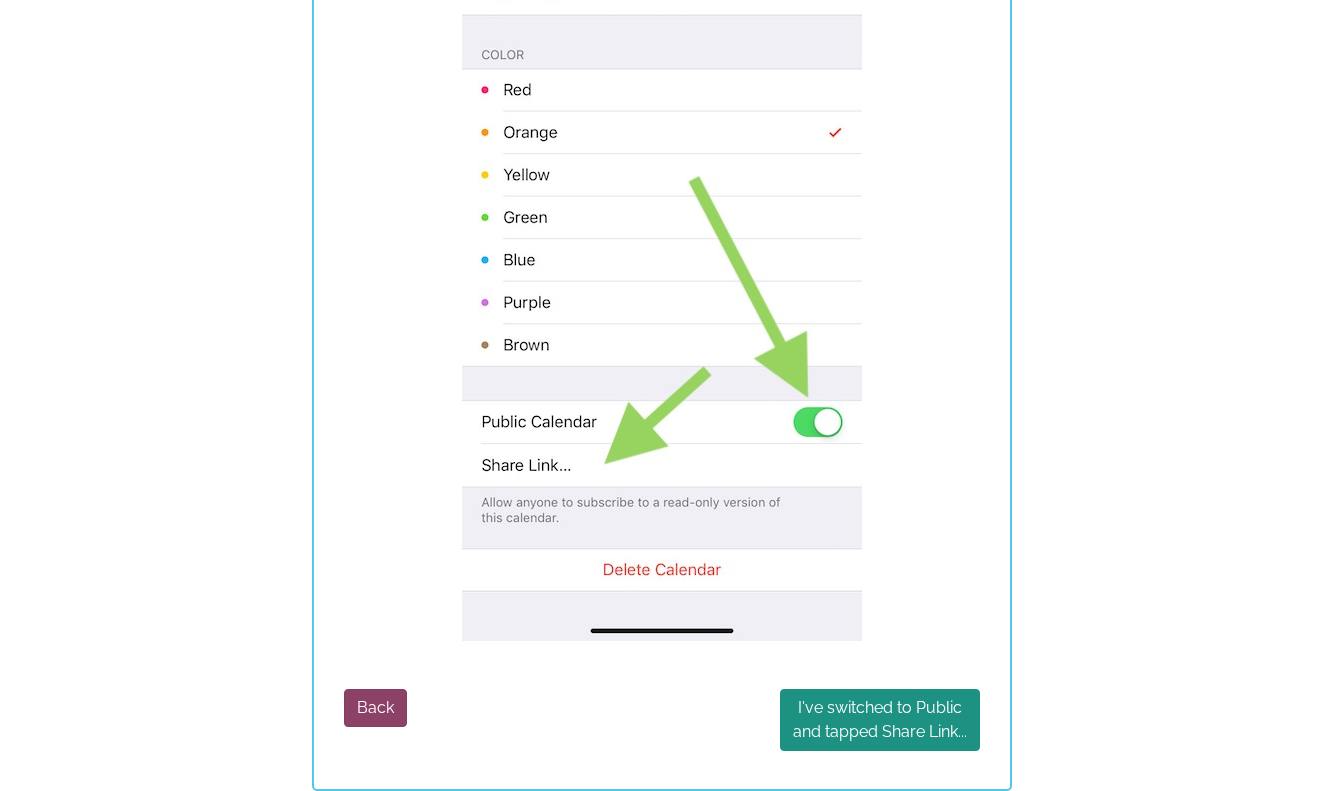 click on "Back" at bounding box center (375, 708) 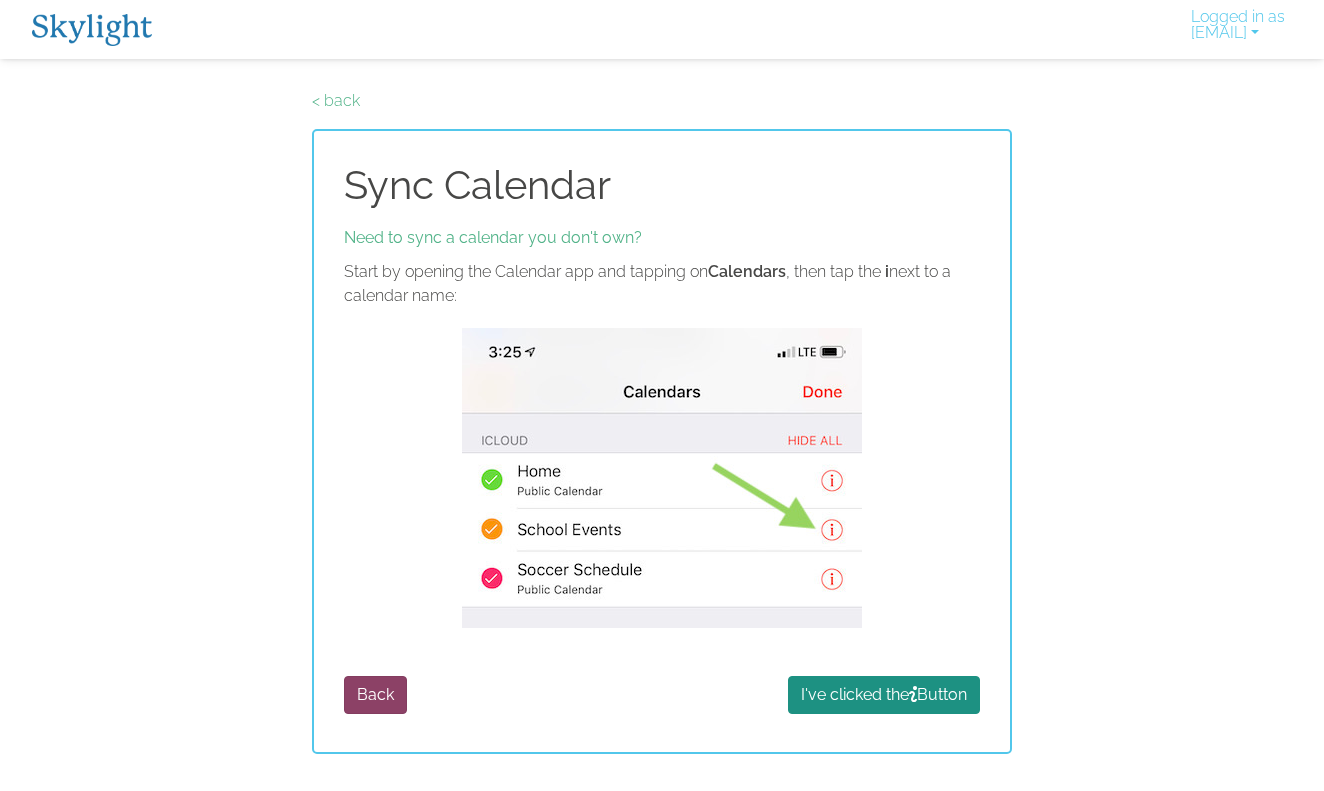scroll, scrollTop: 0, scrollLeft: 0, axis: both 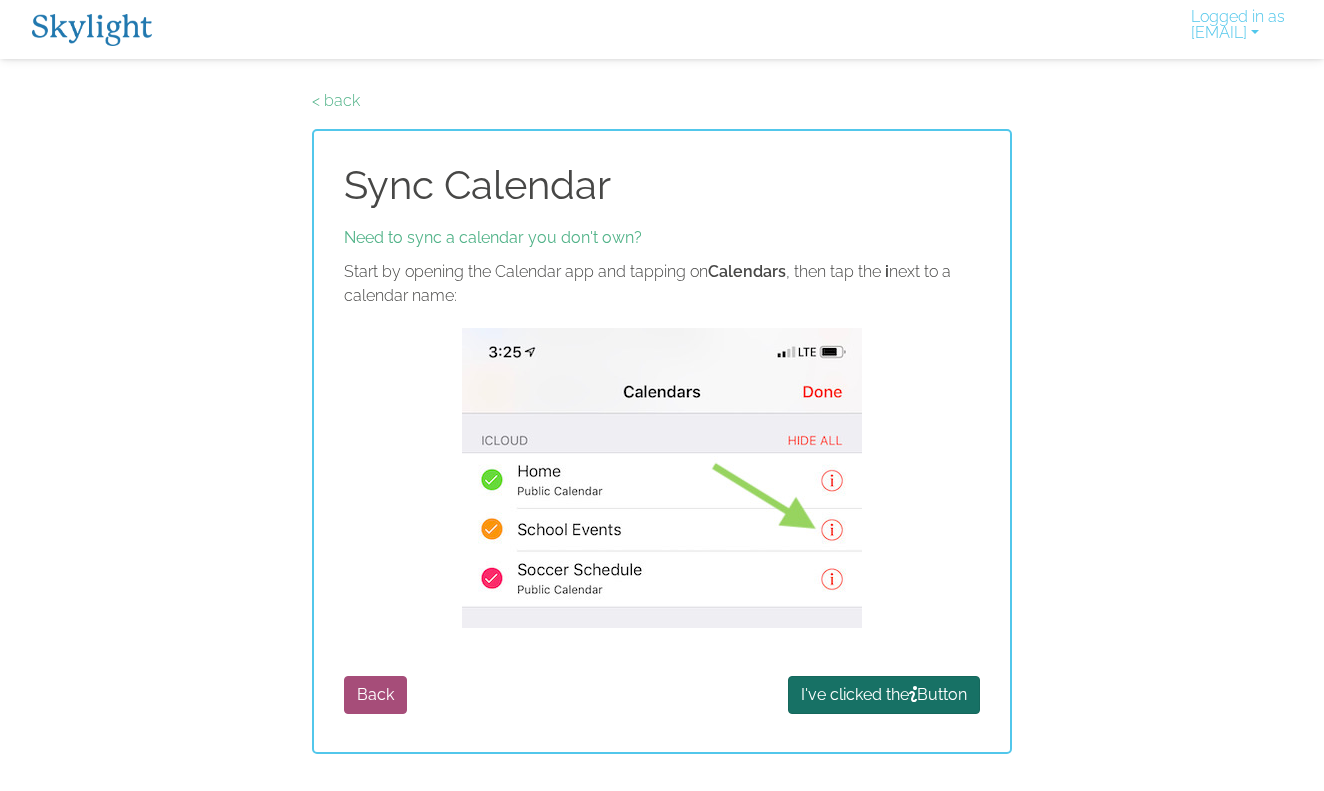 click on "I've clicked the   Button" at bounding box center [884, 695] 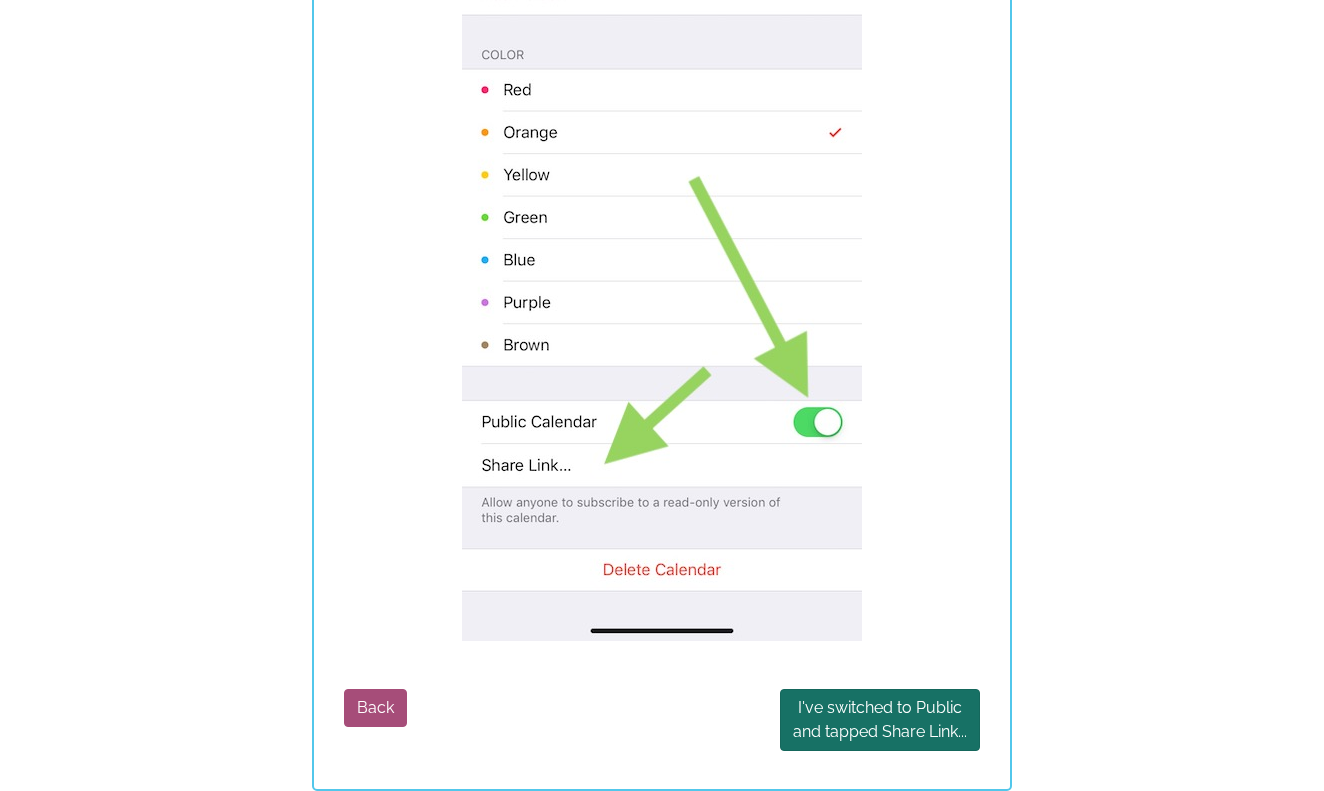scroll, scrollTop: 486, scrollLeft: 0, axis: vertical 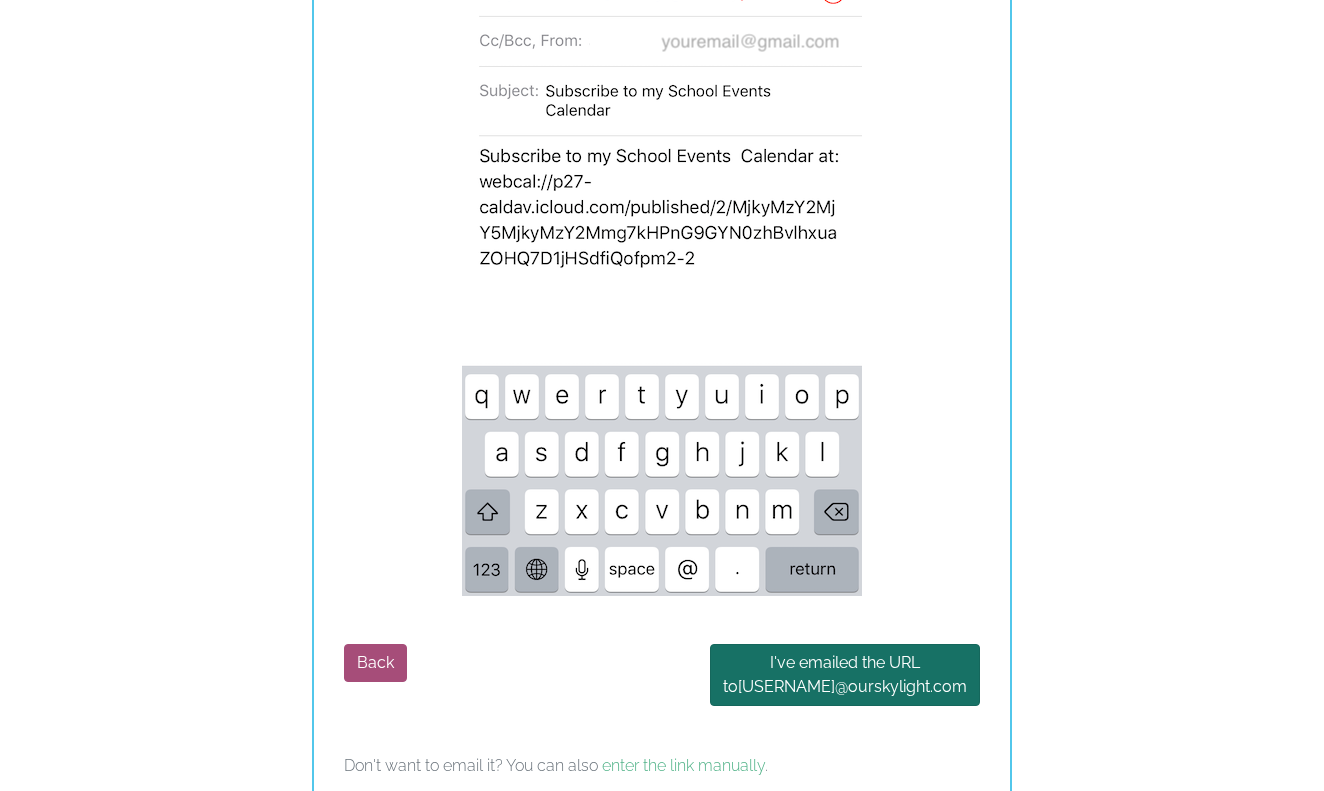 click on "I've emailed the URL to  bolerjacks @ourskylight.com" at bounding box center [845, 675] 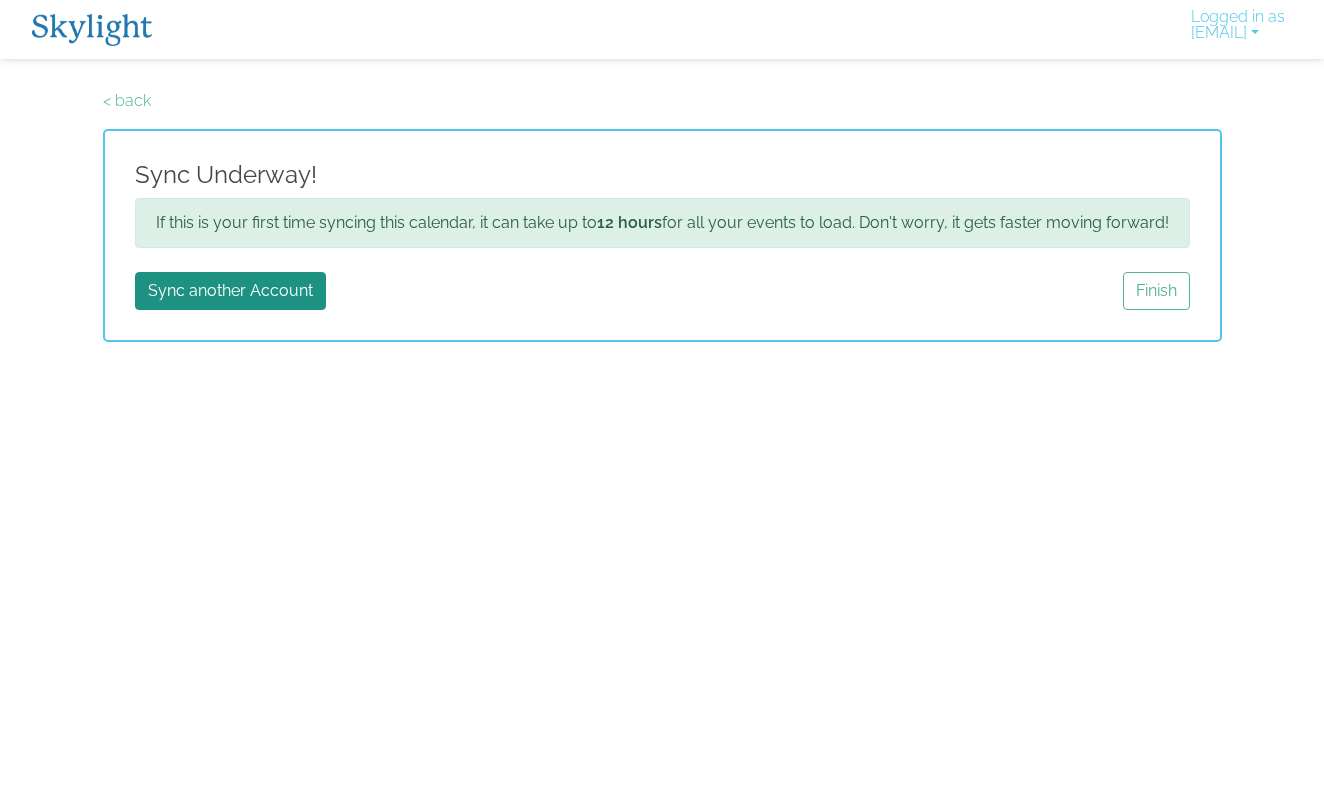 scroll, scrollTop: 0, scrollLeft: 0, axis: both 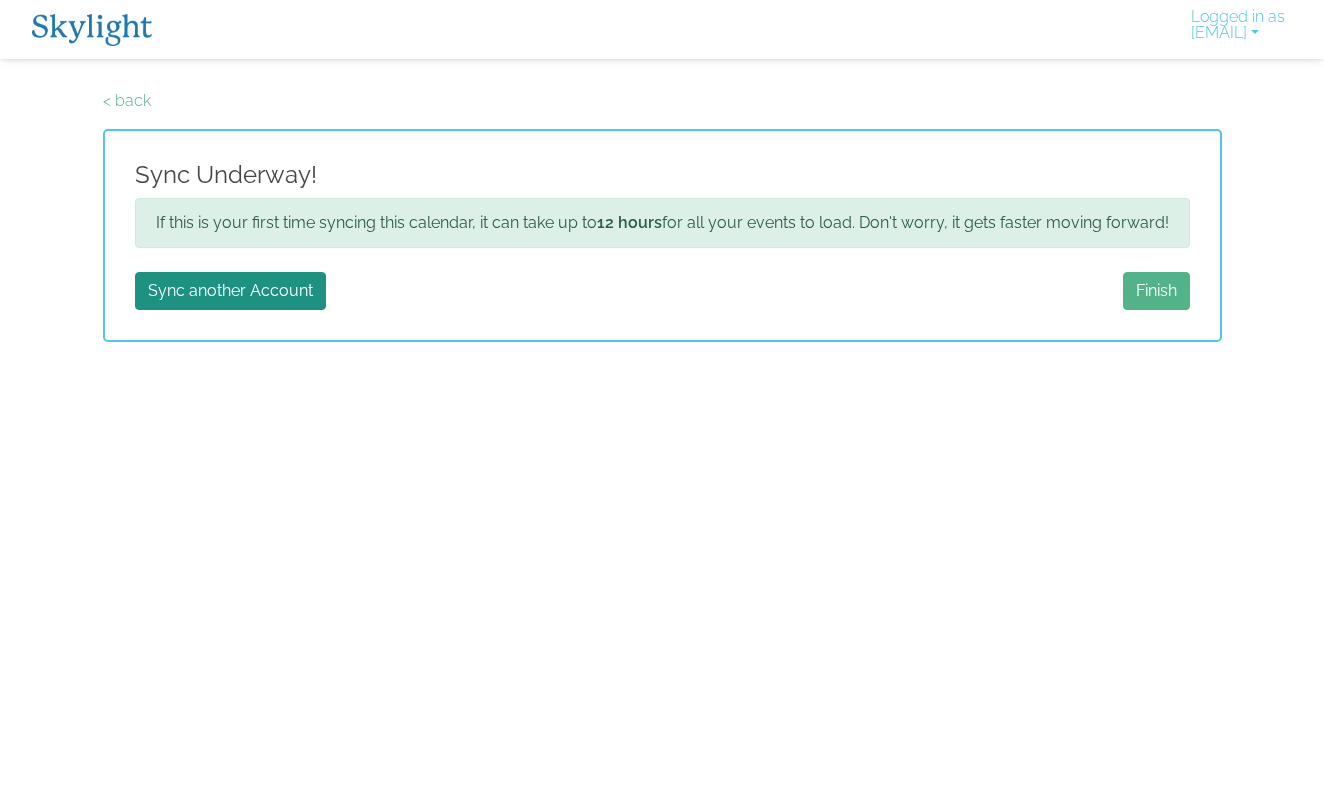 click on "Finish" at bounding box center (1156, 291) 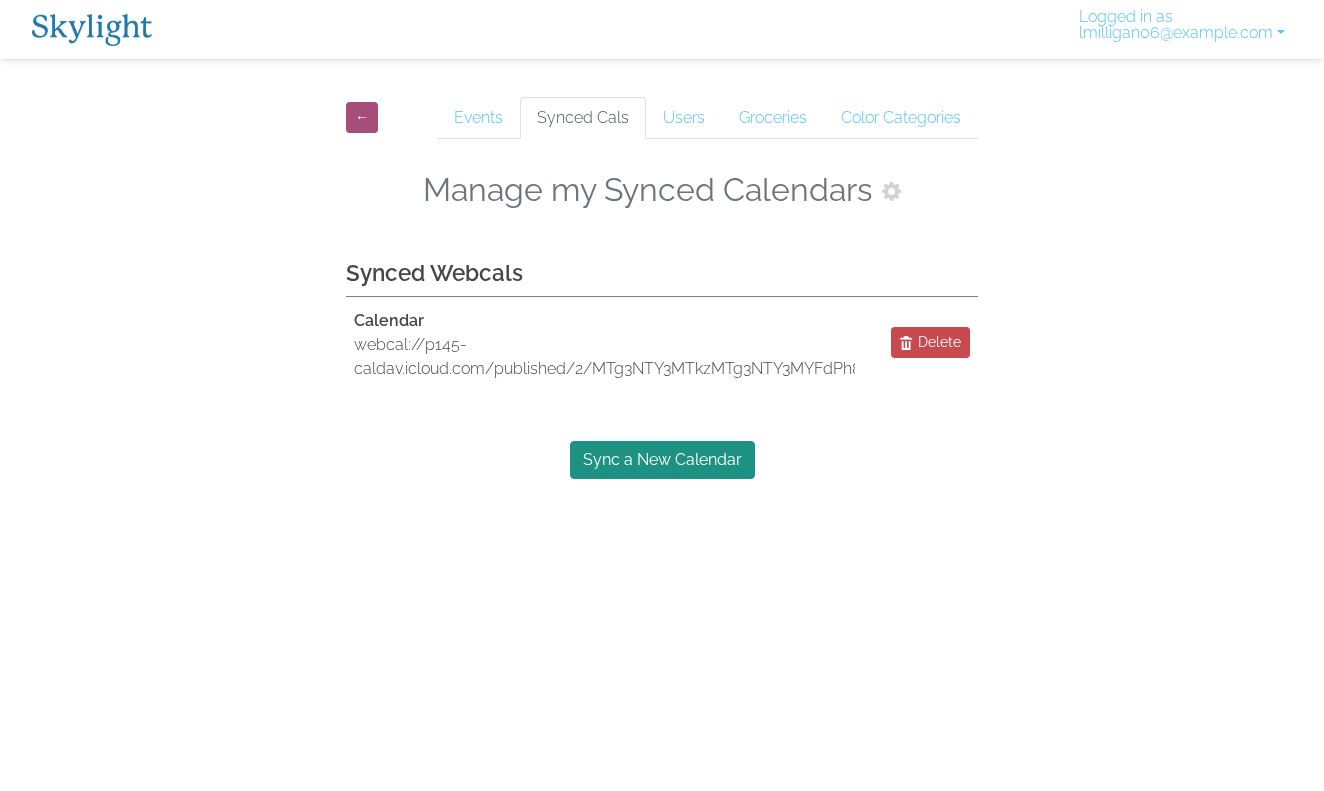 scroll, scrollTop: 0, scrollLeft: 0, axis: both 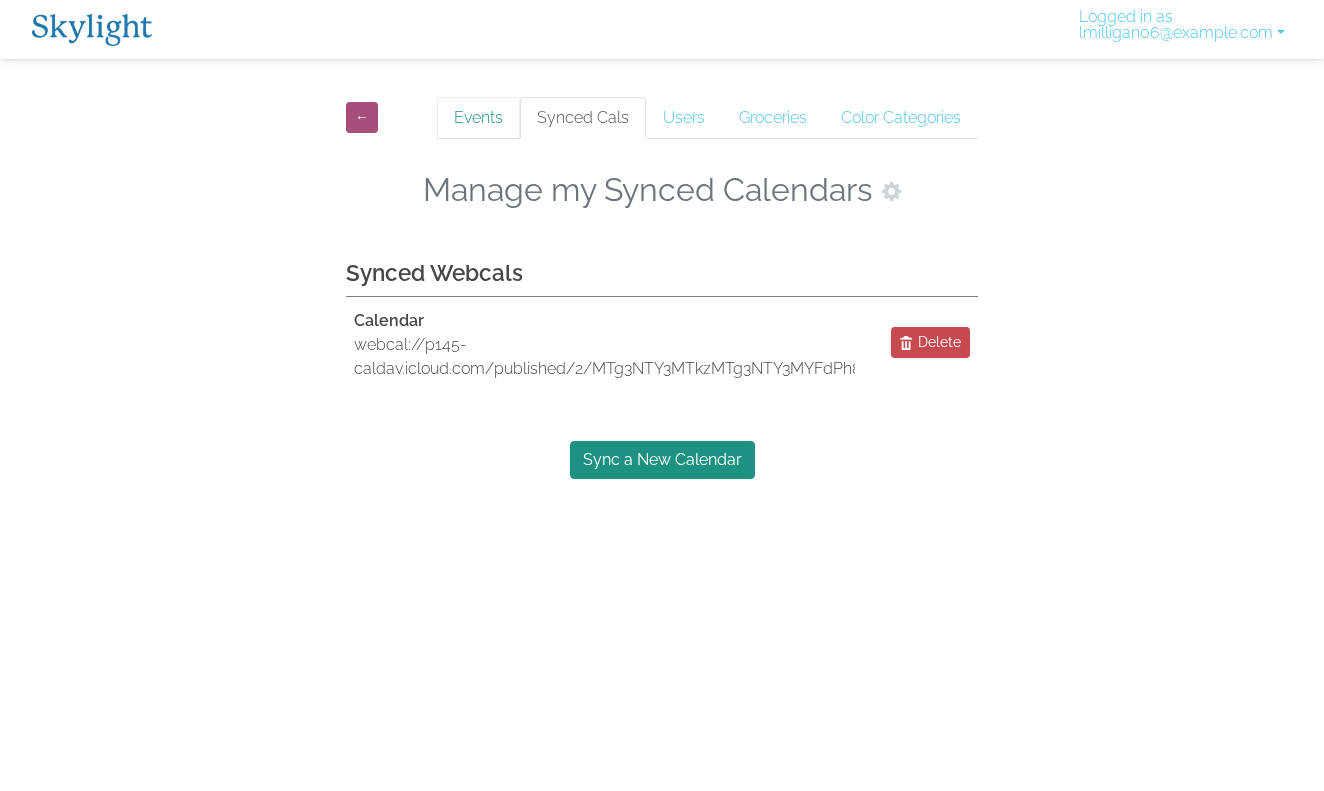 click on "Events" at bounding box center (478, 118) 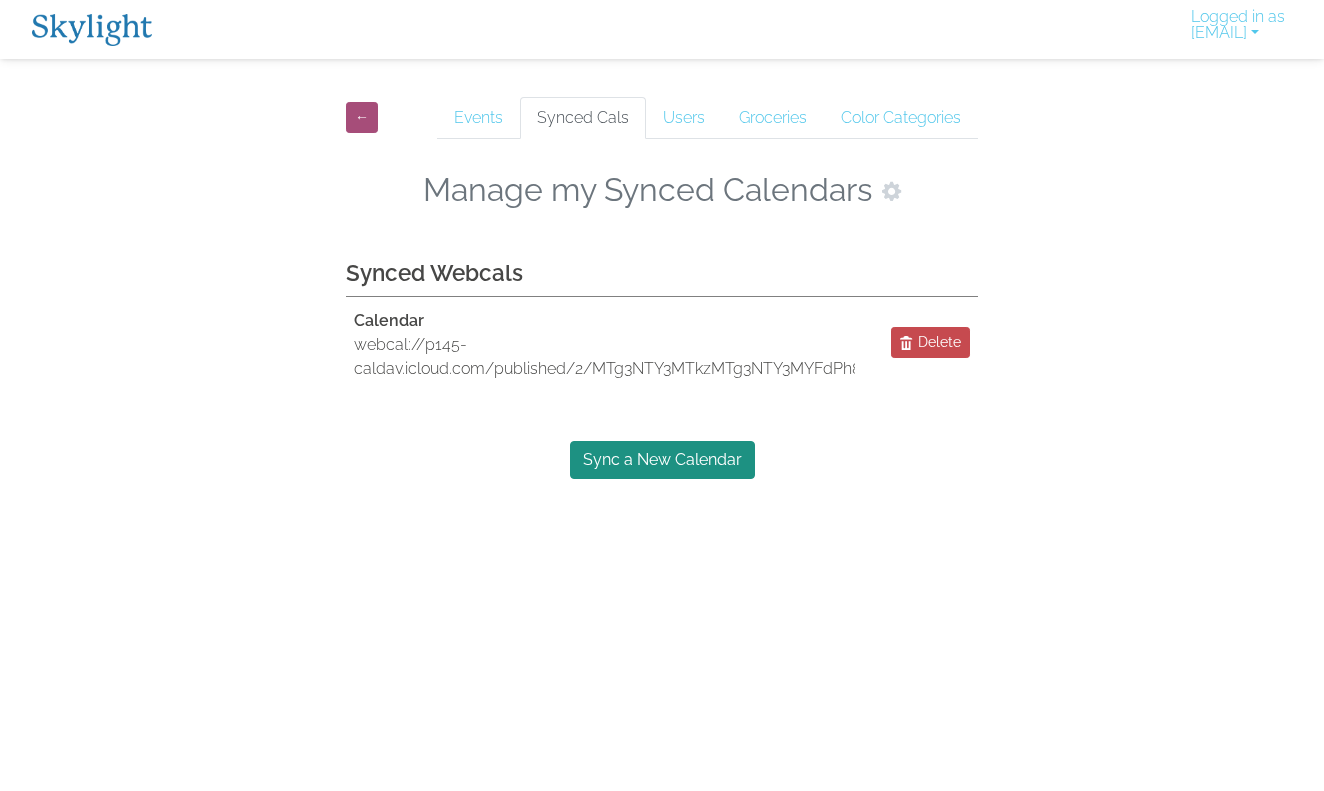 scroll, scrollTop: 0, scrollLeft: 0, axis: both 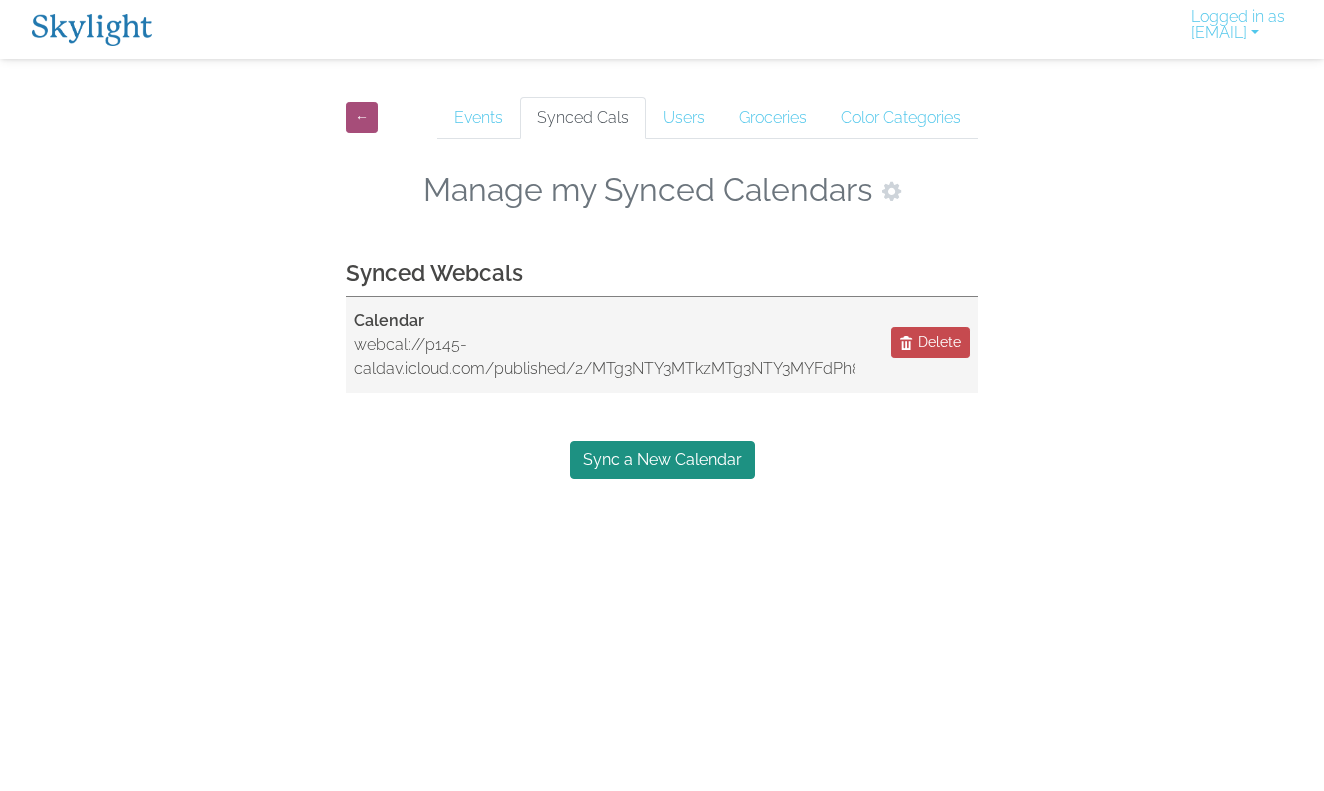 click on "webcal://p145-caldav.icloud.com/published/2/MTg3NTY3MTkzMTg3NTY3MYFdPh8mxiiARr9KjdQs3DyZvriSbrxqNDgRIT064uYeK4c5GwypD3XToRfv4sWNH1uD689aFVSxlZO3ZFsNRiE" at bounding box center [604, 357] 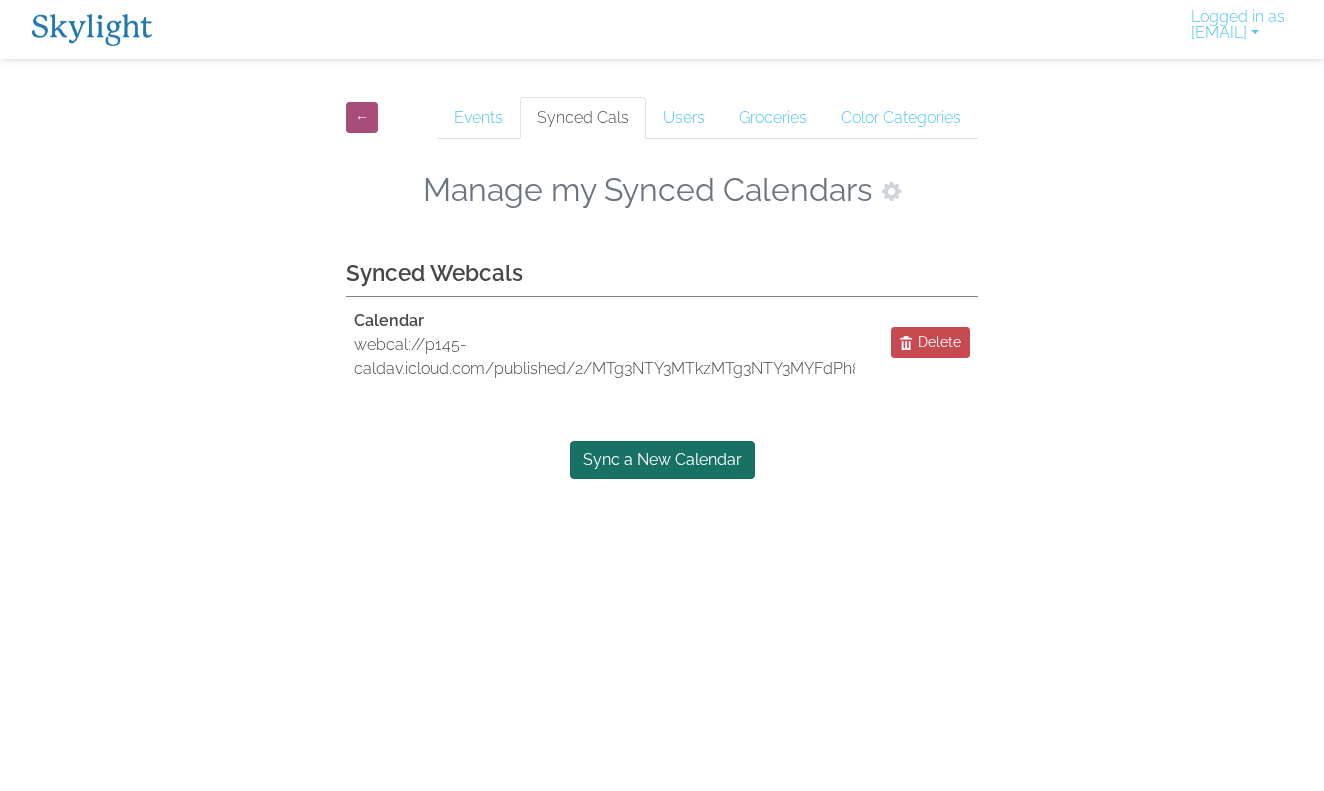 click on "Sync a New Calendar" at bounding box center (662, 460) 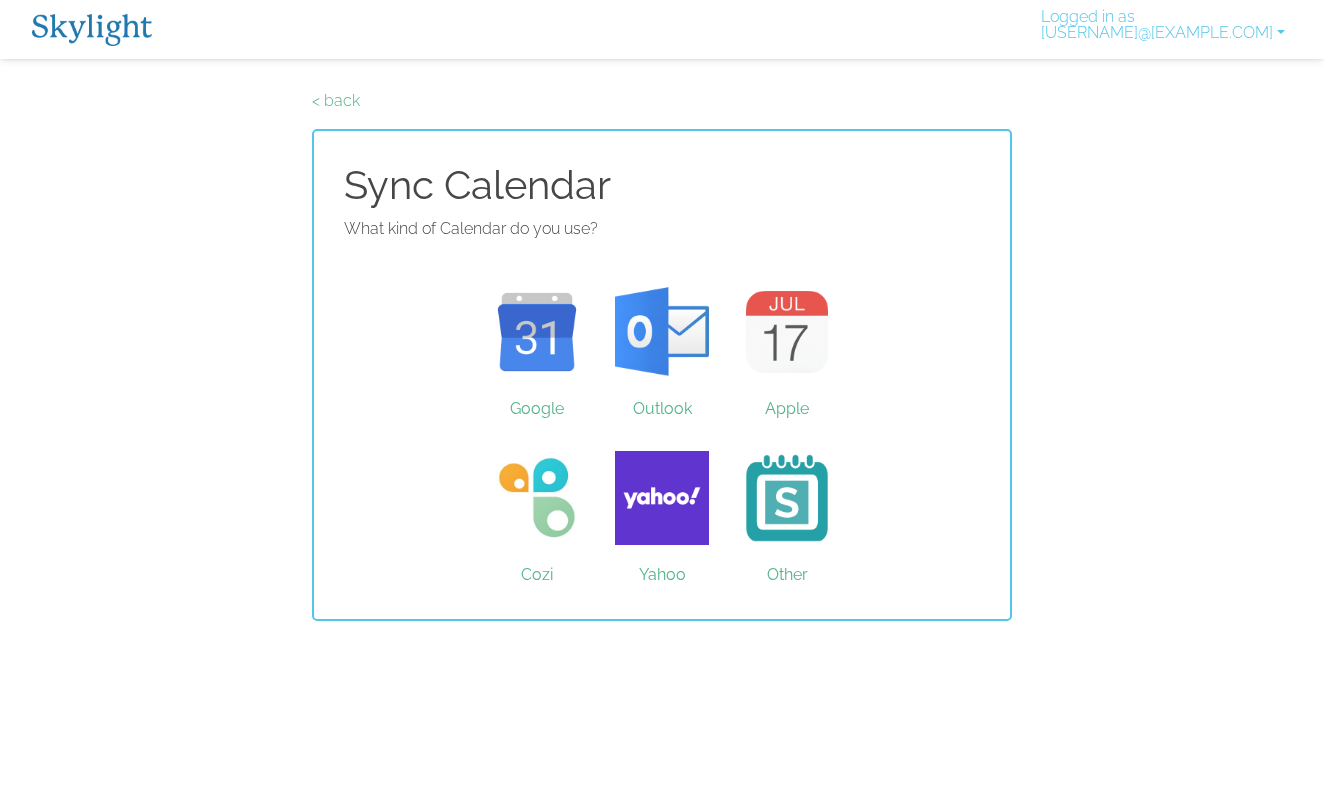scroll, scrollTop: 0, scrollLeft: 0, axis: both 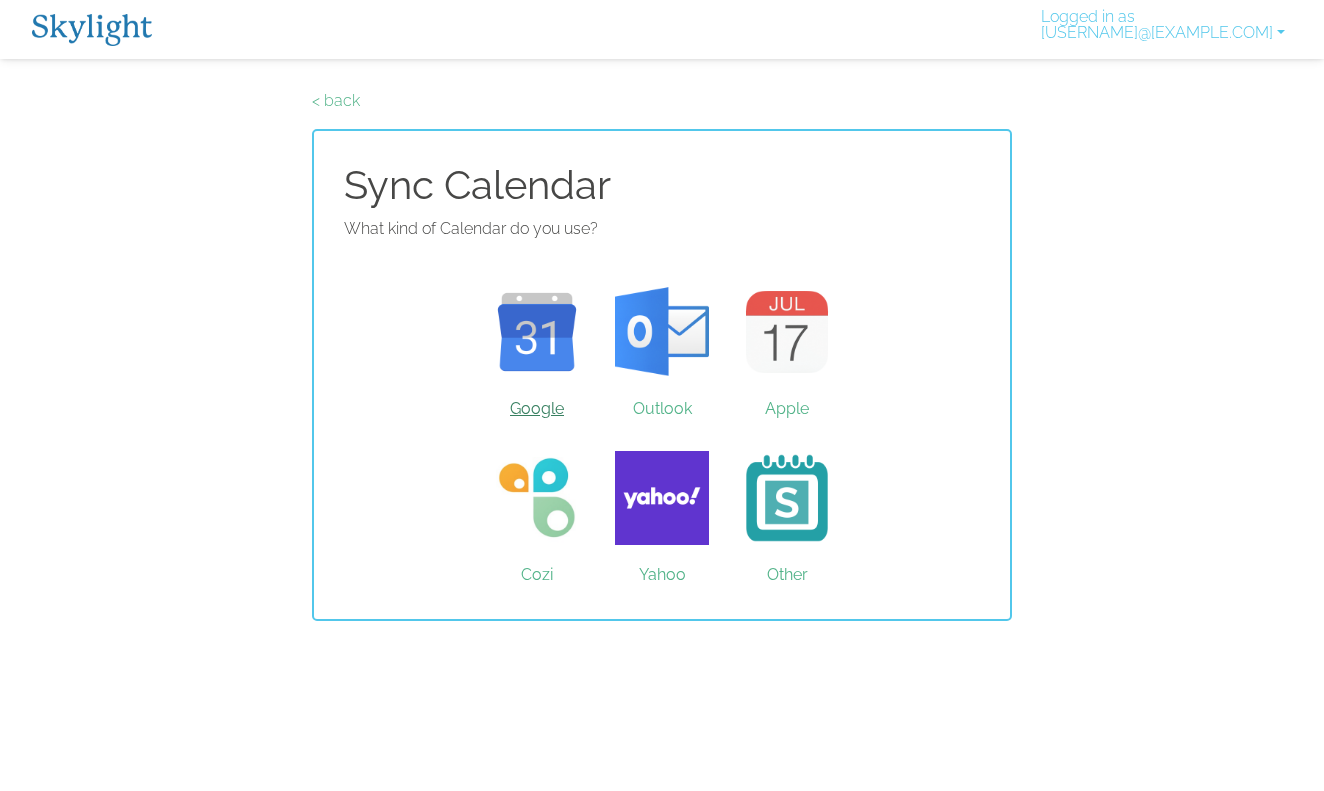 click on "Google" at bounding box center (537, 332) 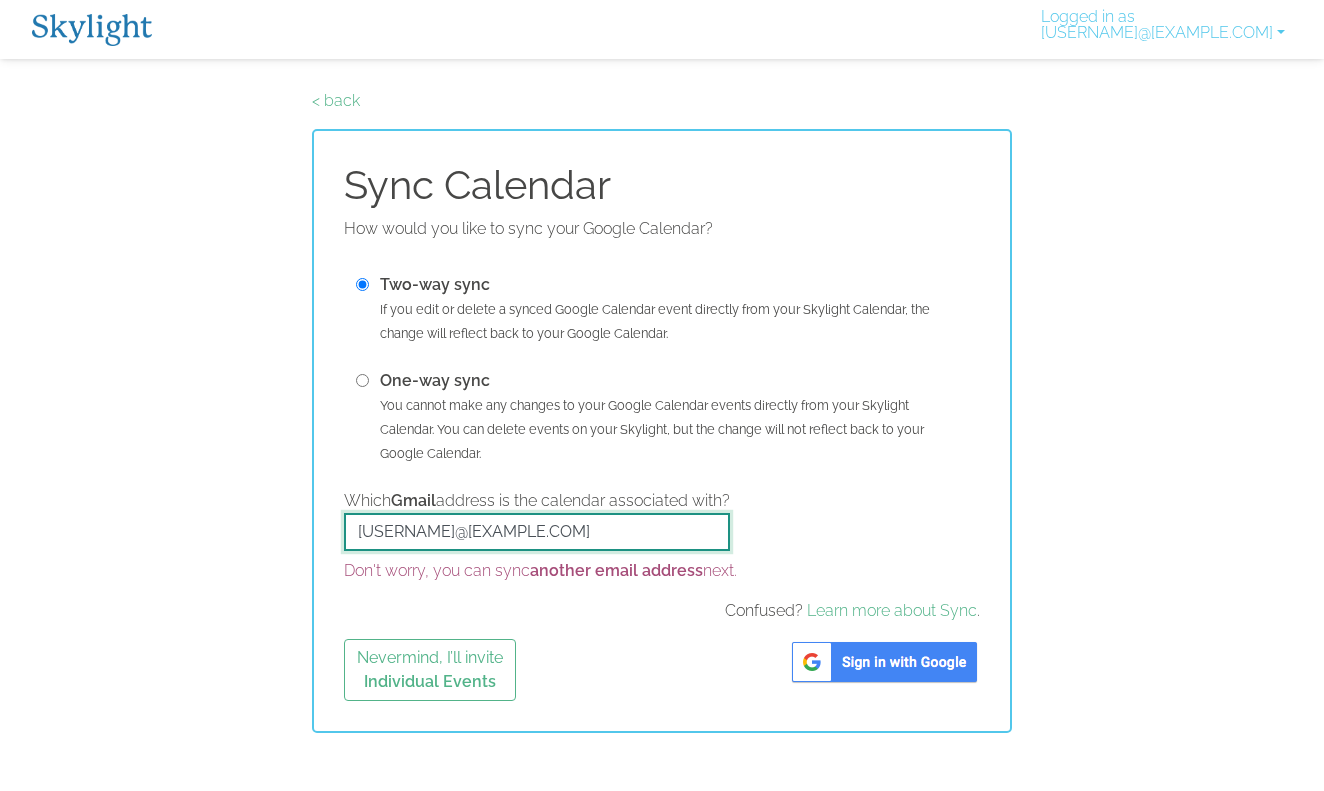 click on "[EMAIL]" at bounding box center [537, 532] 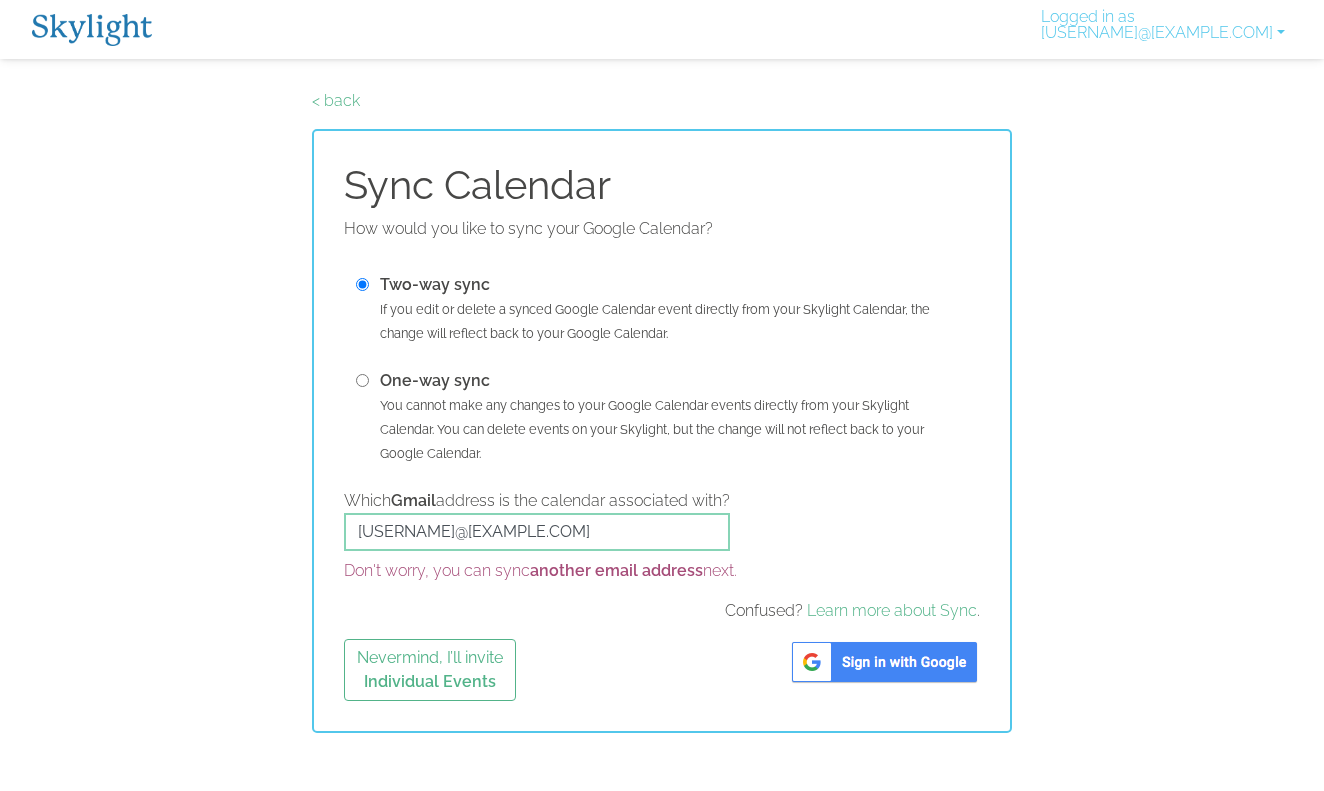 click at bounding box center (884, 662) 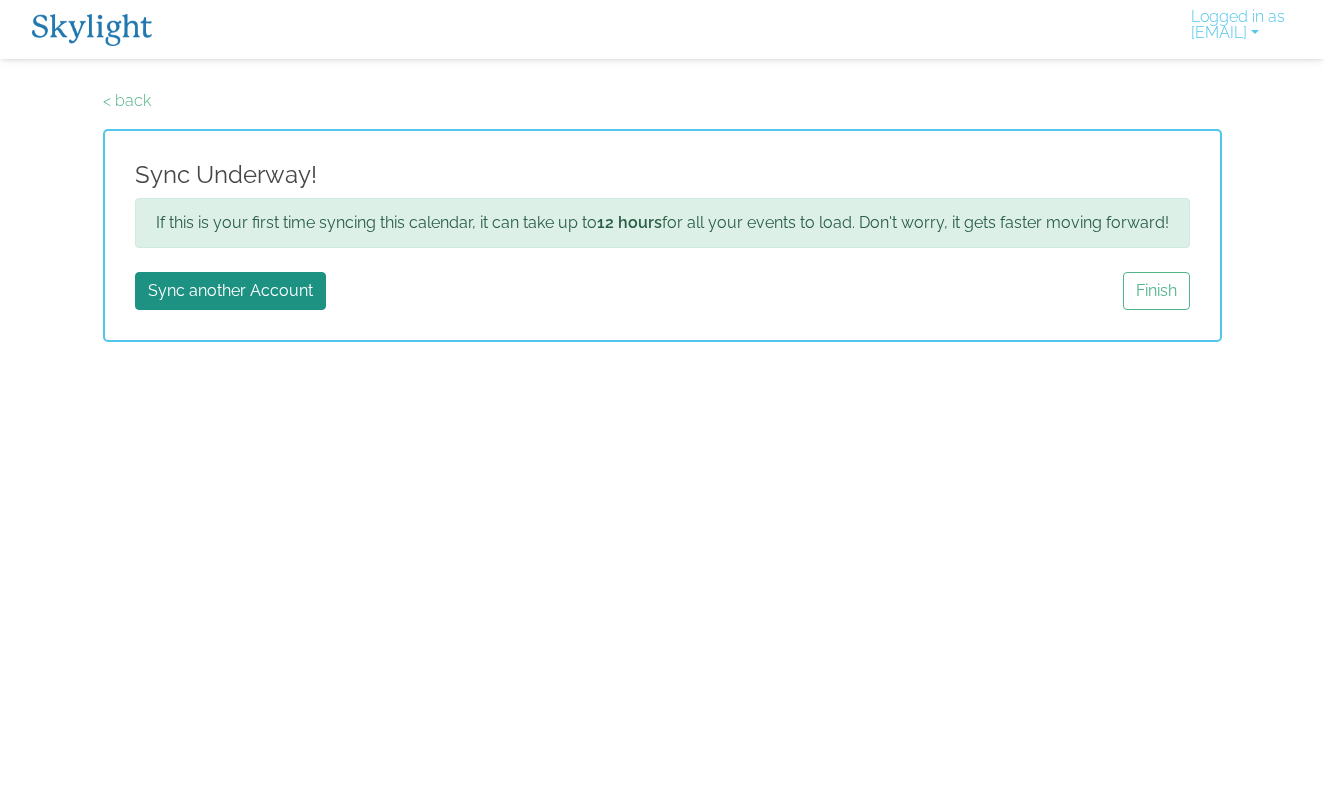 scroll, scrollTop: 0, scrollLeft: 0, axis: both 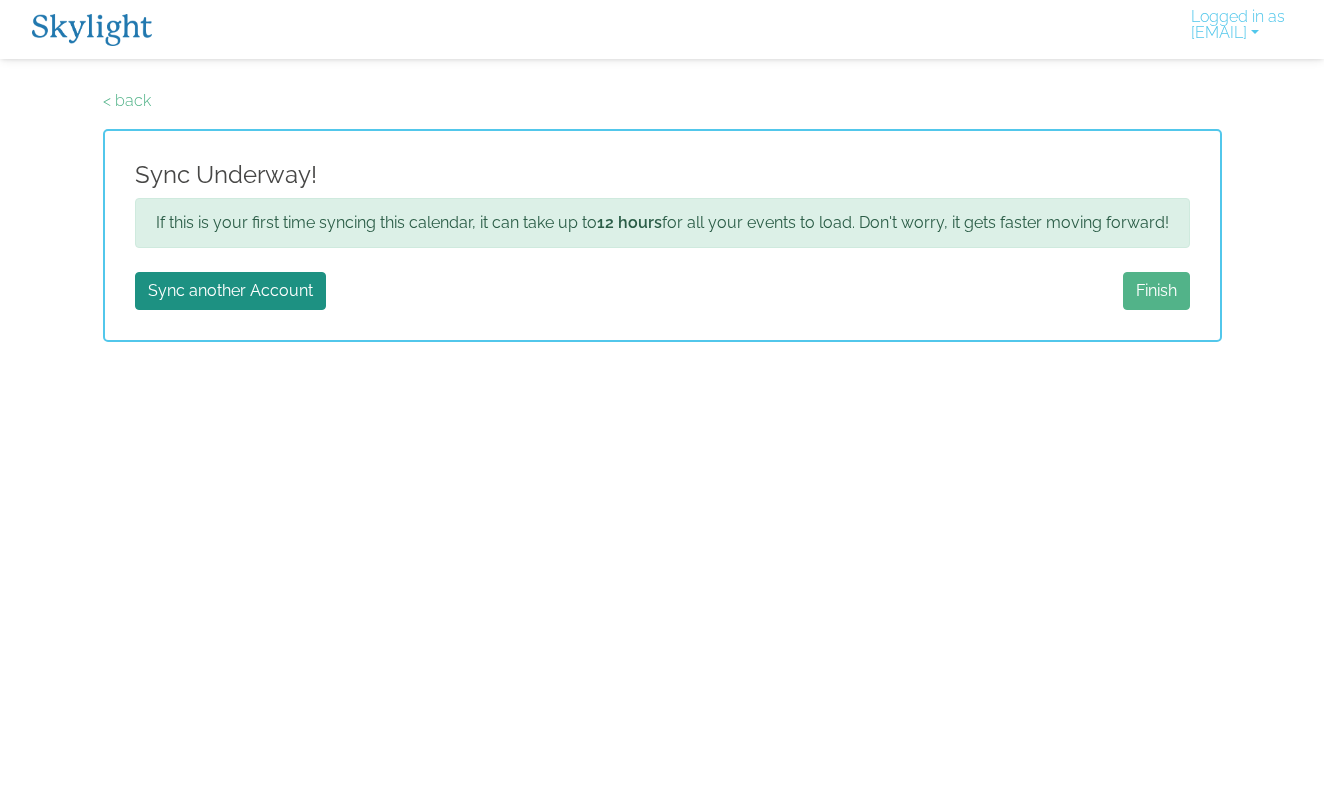 click on "Finish" at bounding box center [1156, 291] 